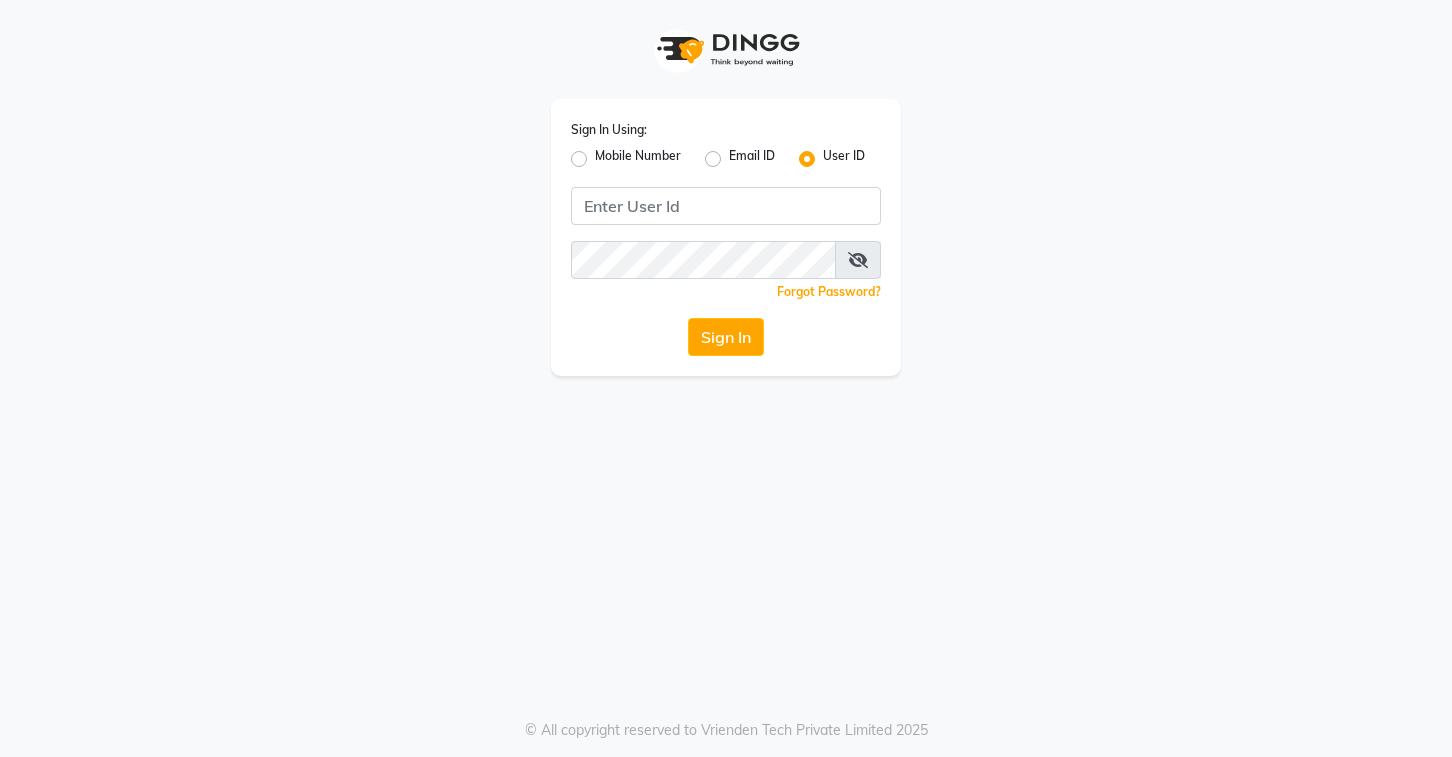 scroll, scrollTop: 0, scrollLeft: 0, axis: both 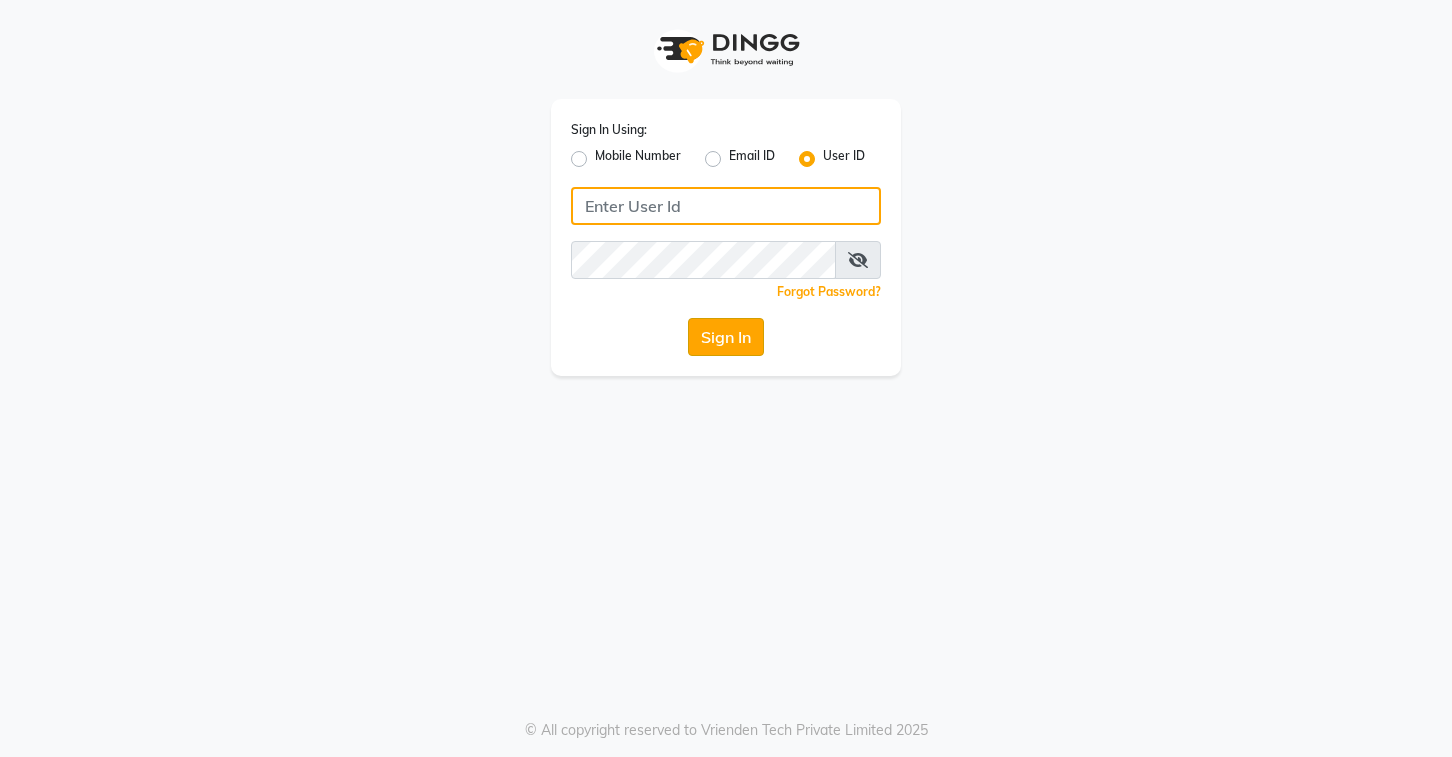 type on "stylettesalon" 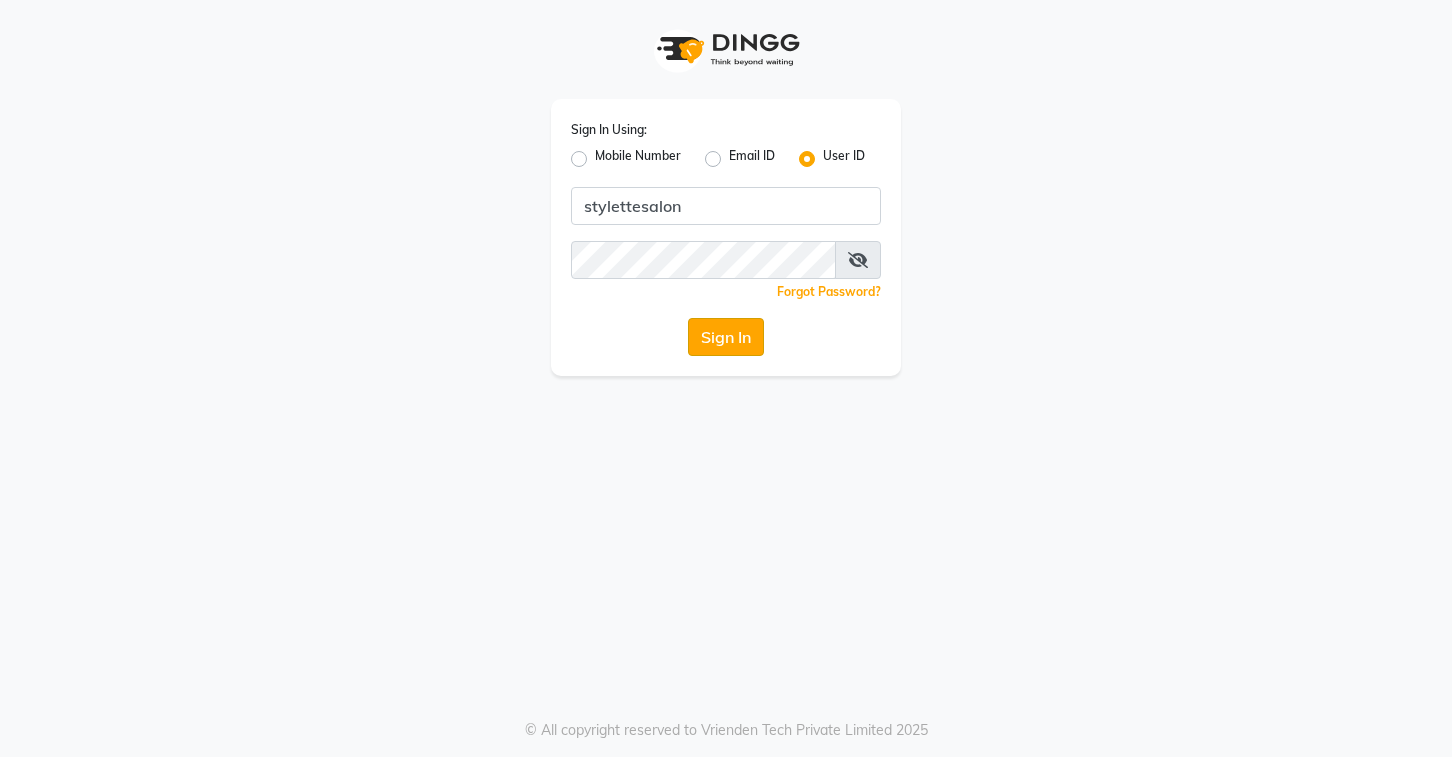click on "Sign In" 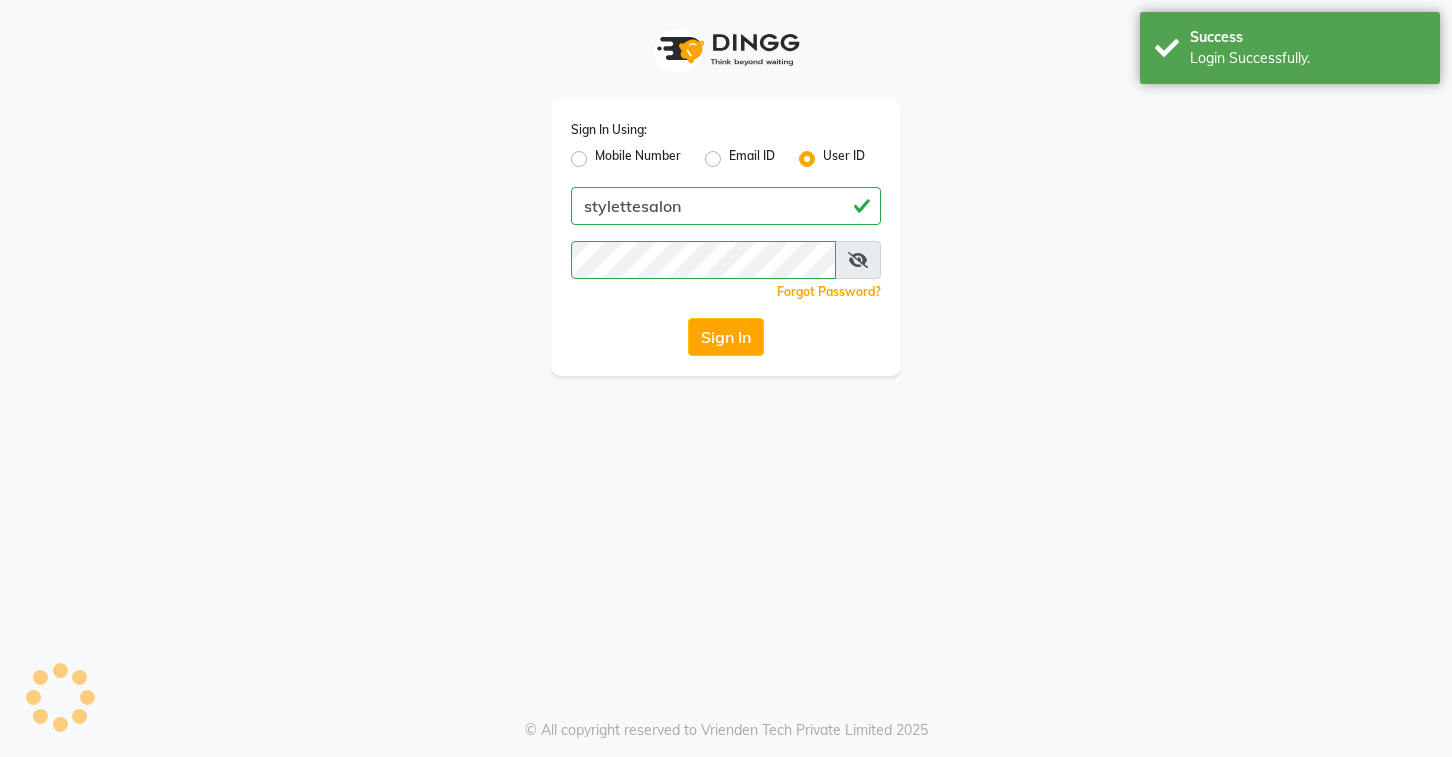 select 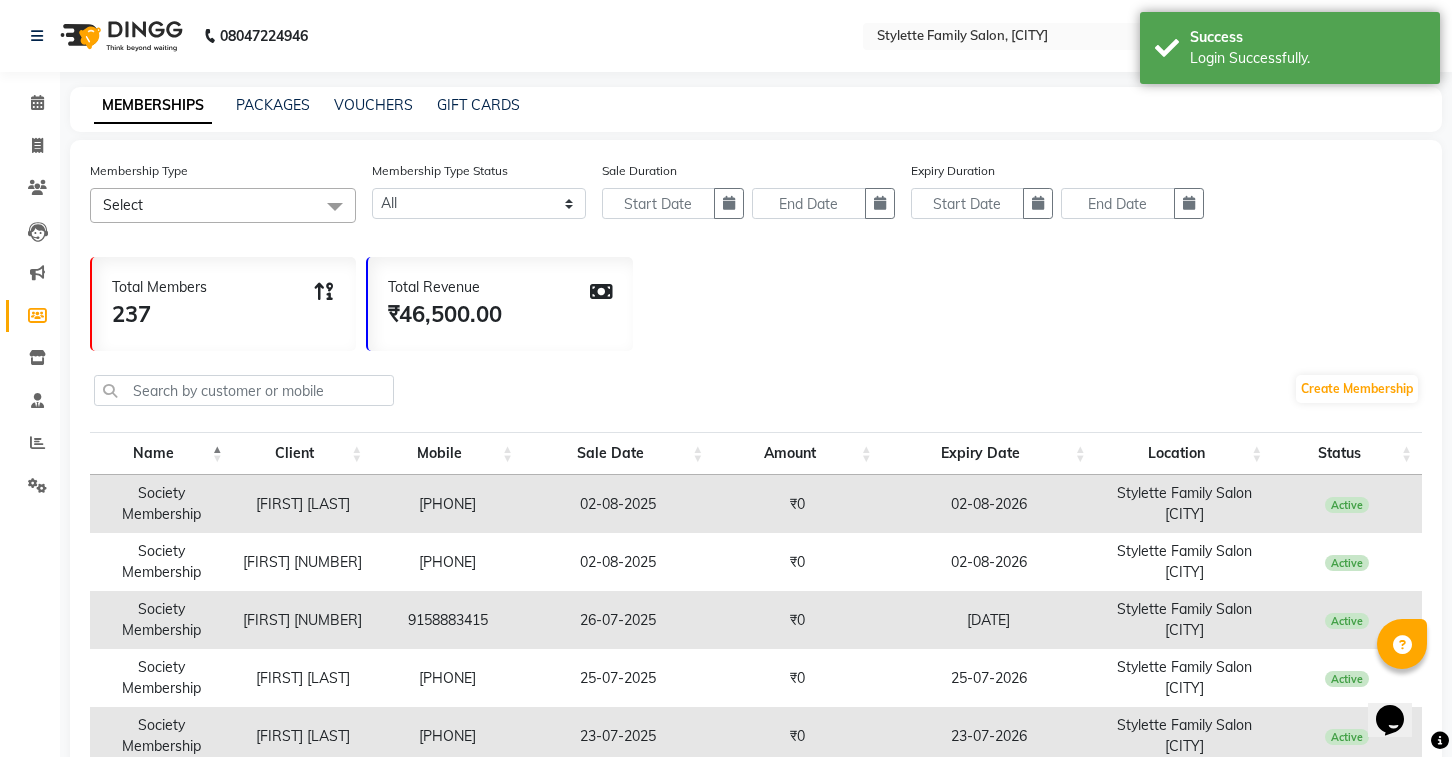 scroll, scrollTop: 0, scrollLeft: 0, axis: both 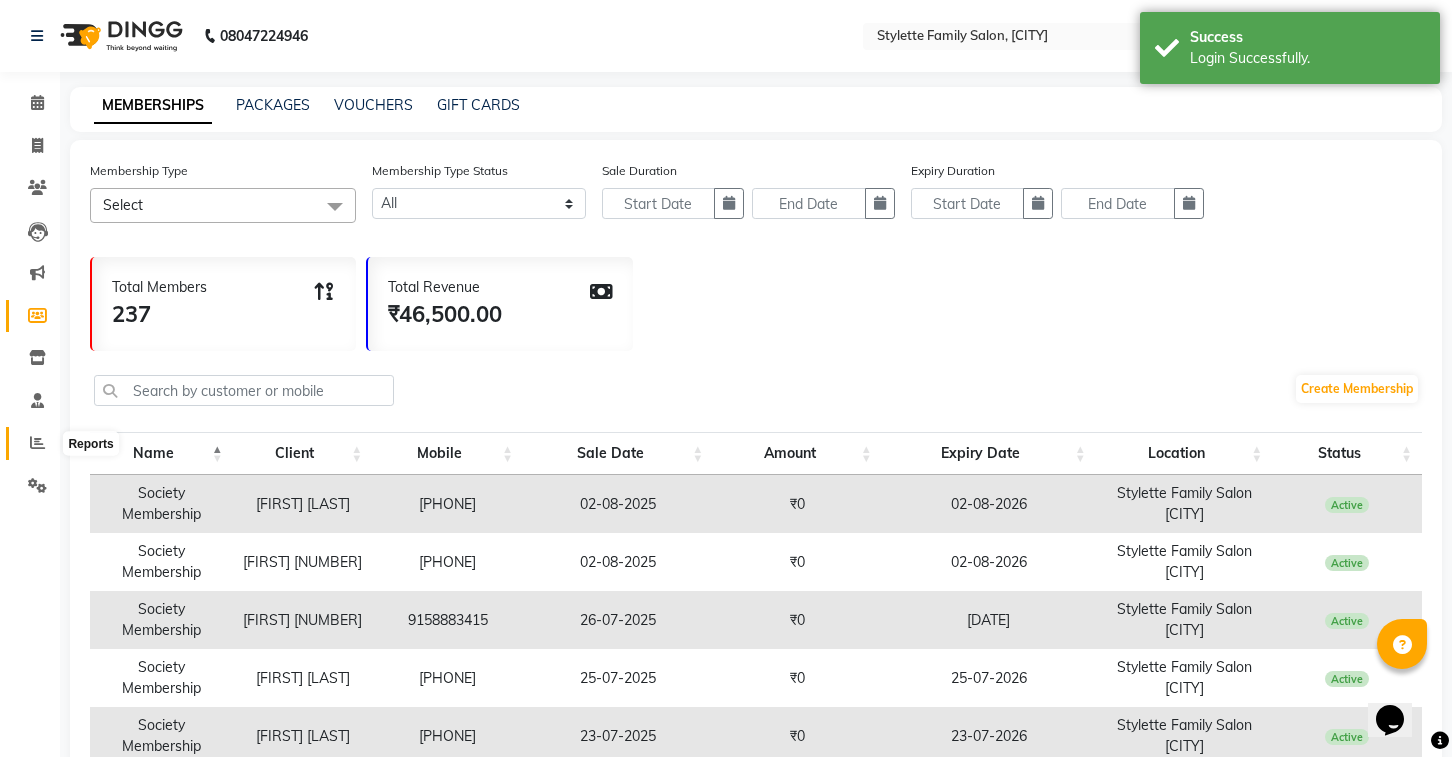 click 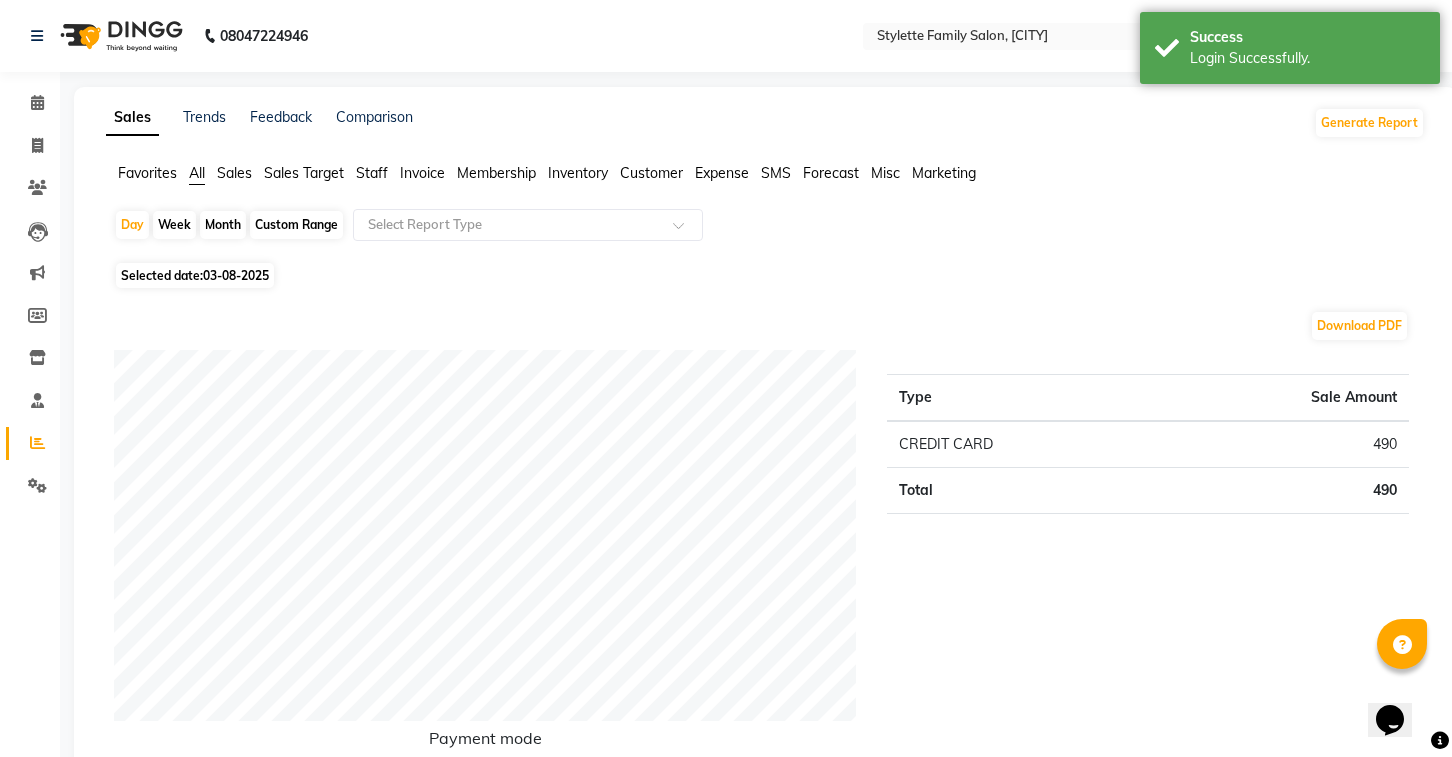 click on "03-08-2025" 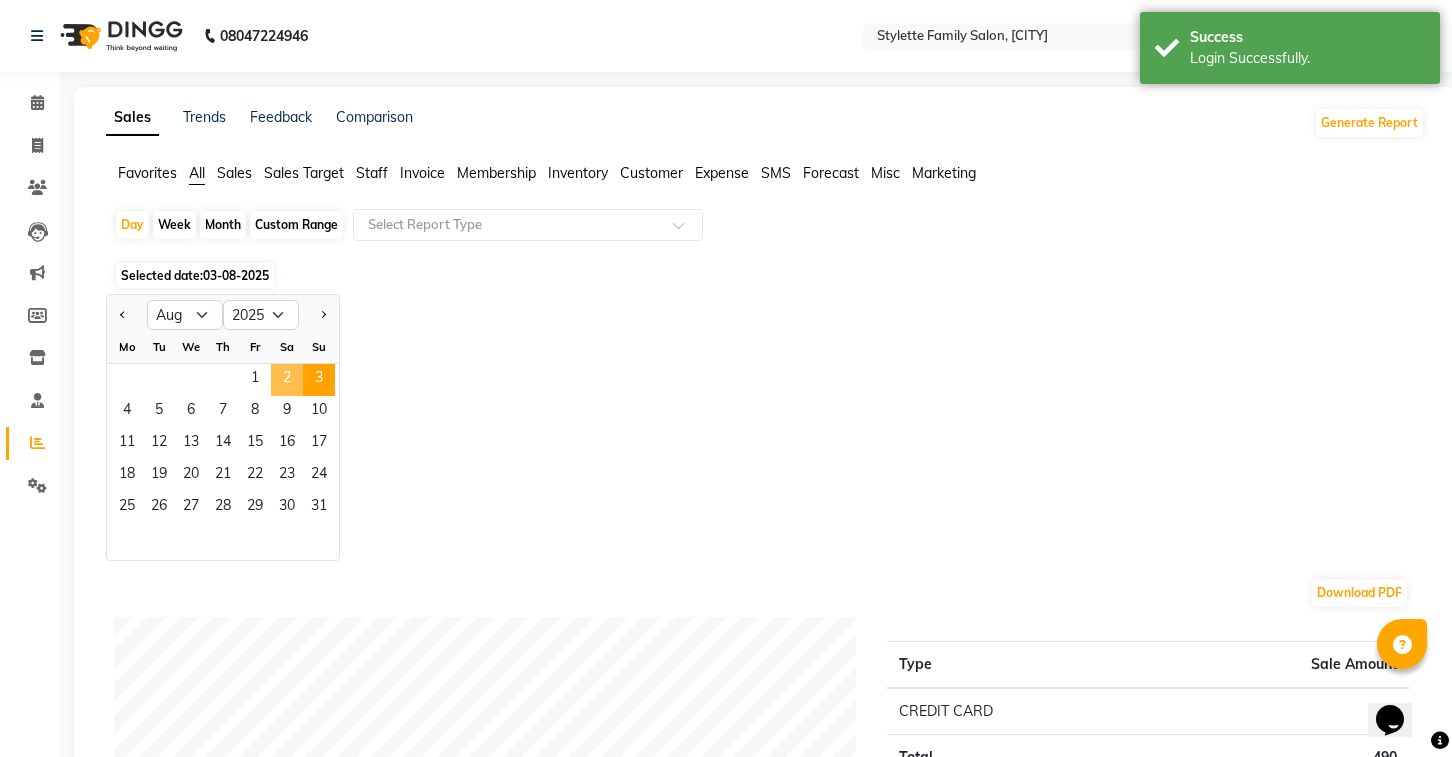 click on "2" 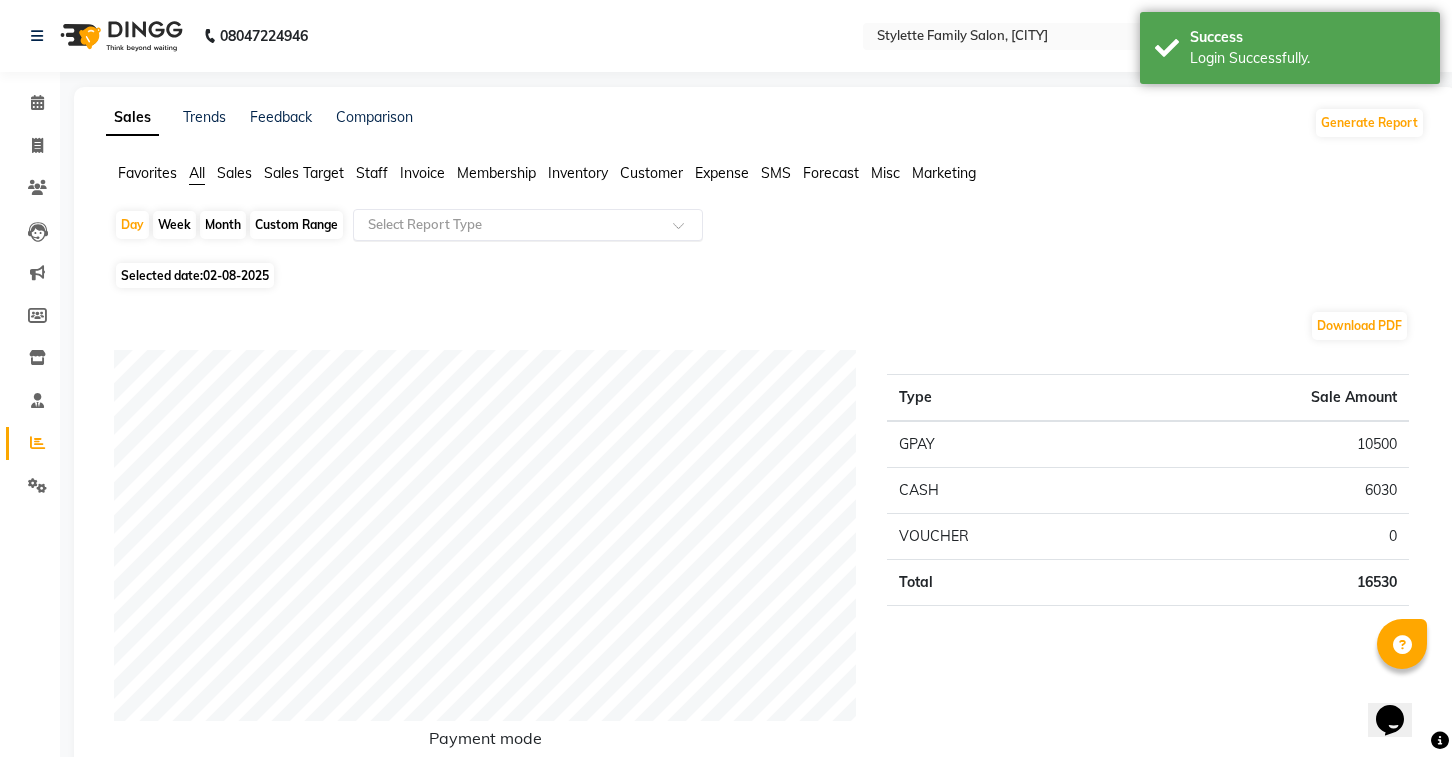 click 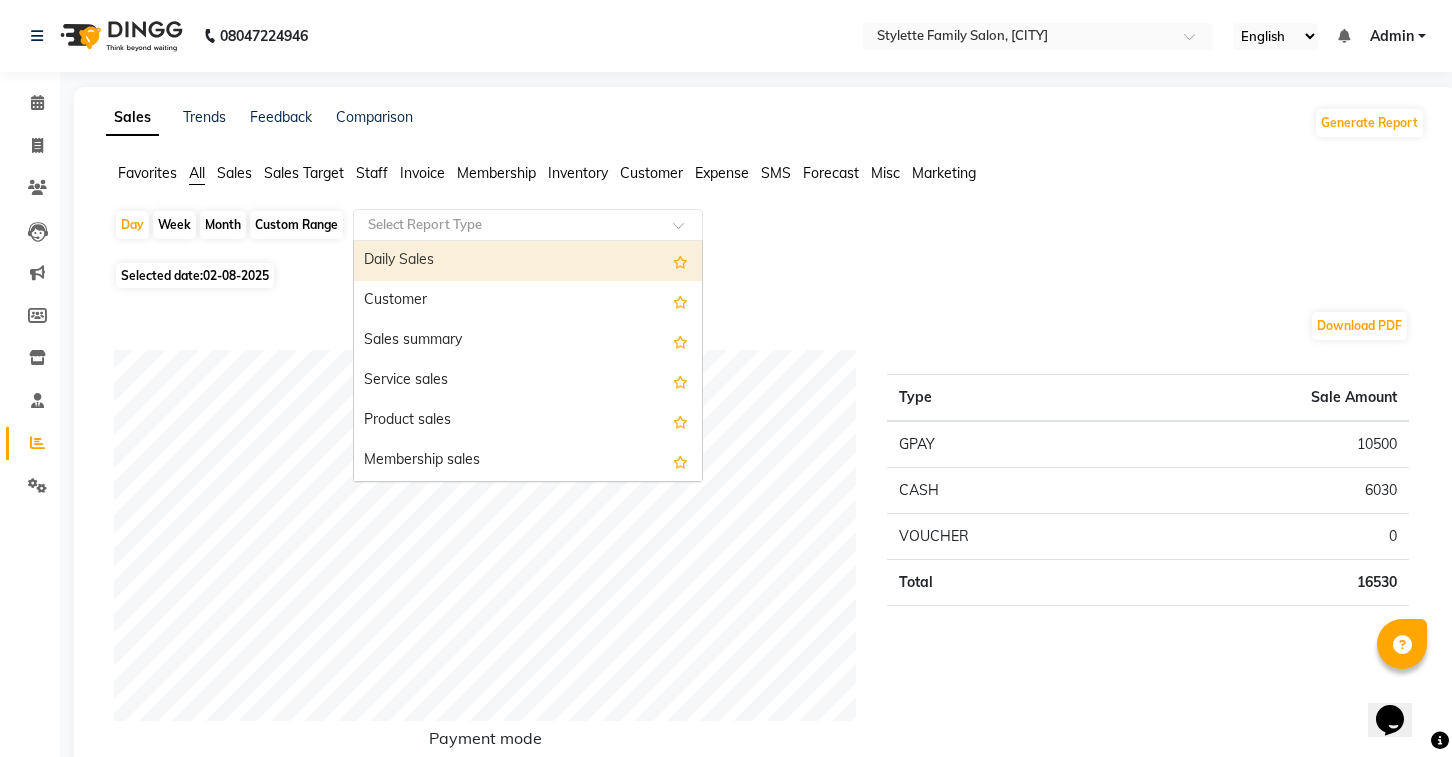 click on "Invoice" 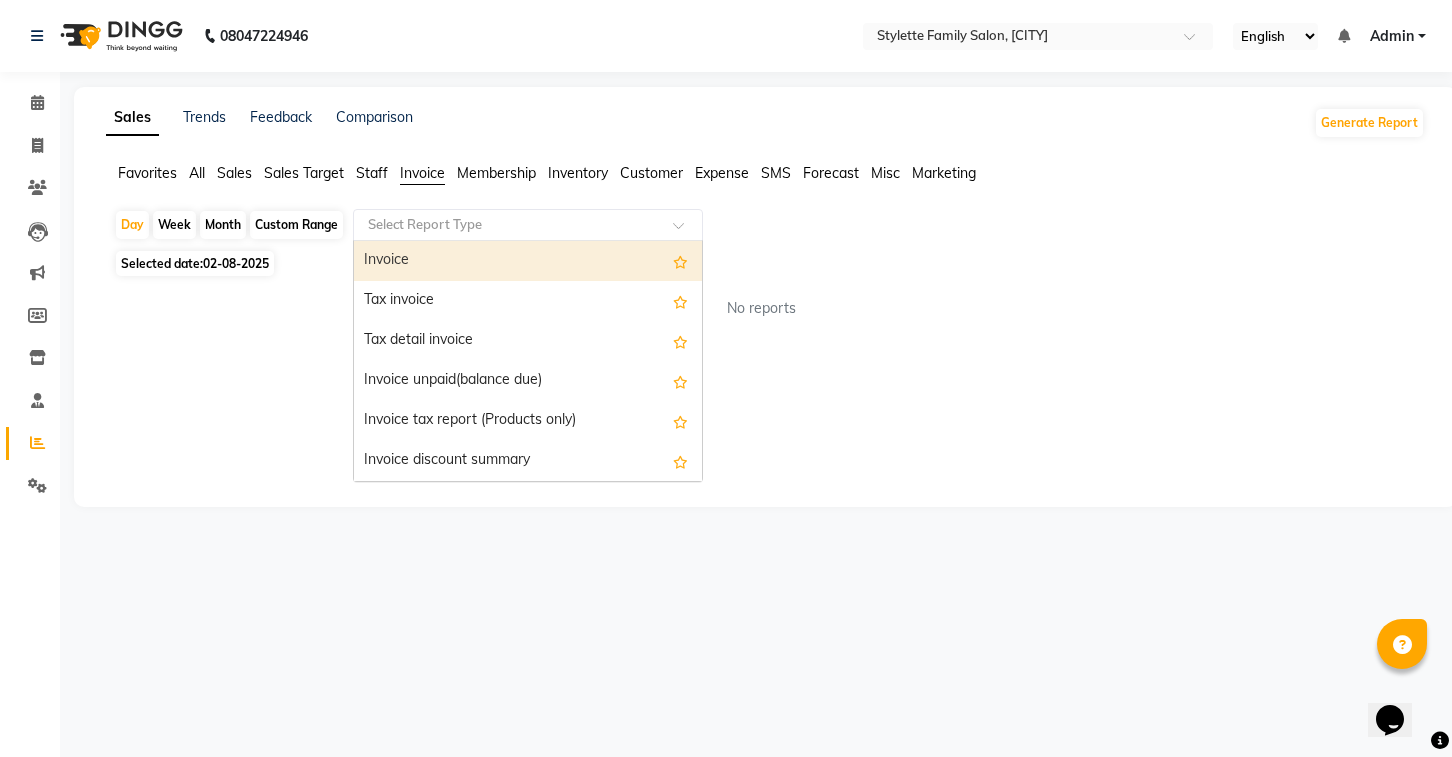 click 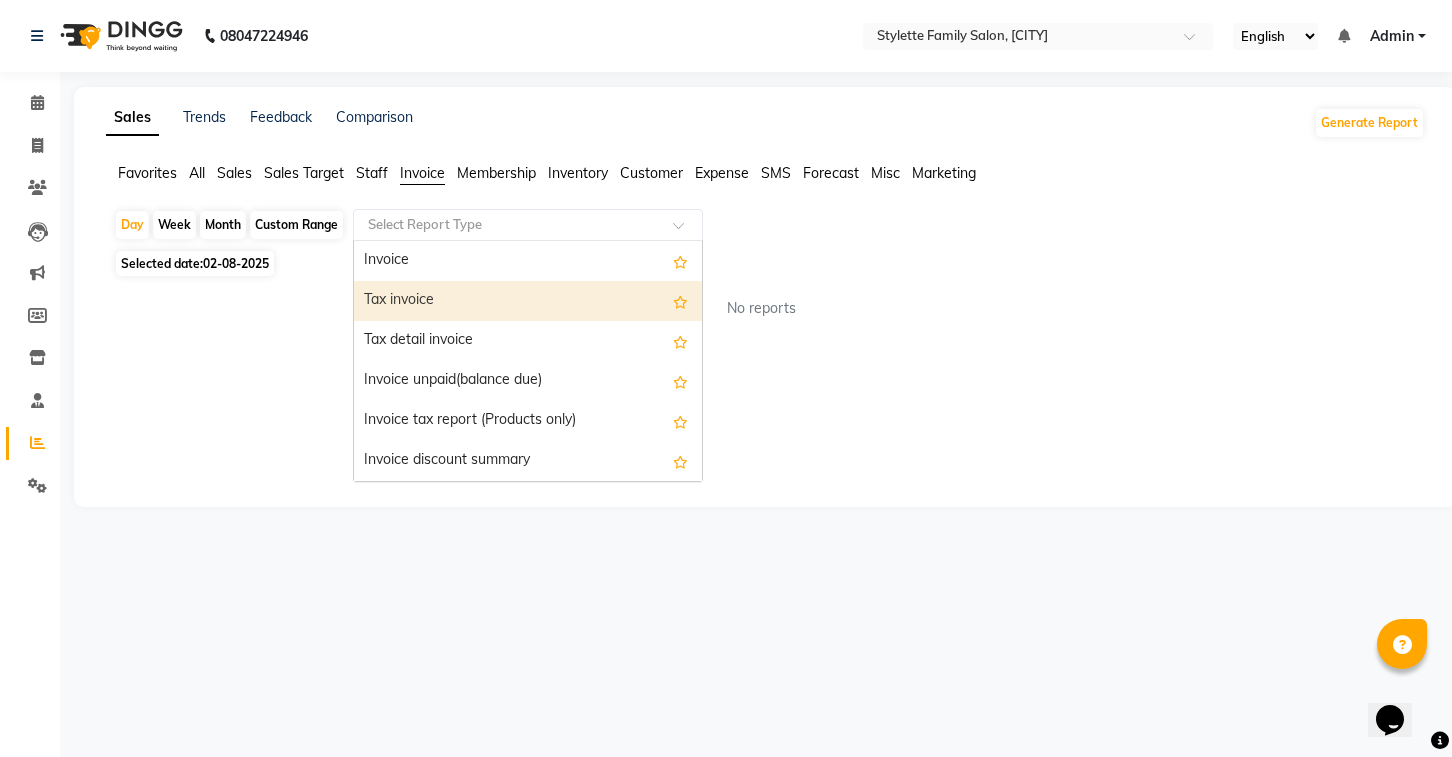 click on "Tax invoice" at bounding box center [528, 301] 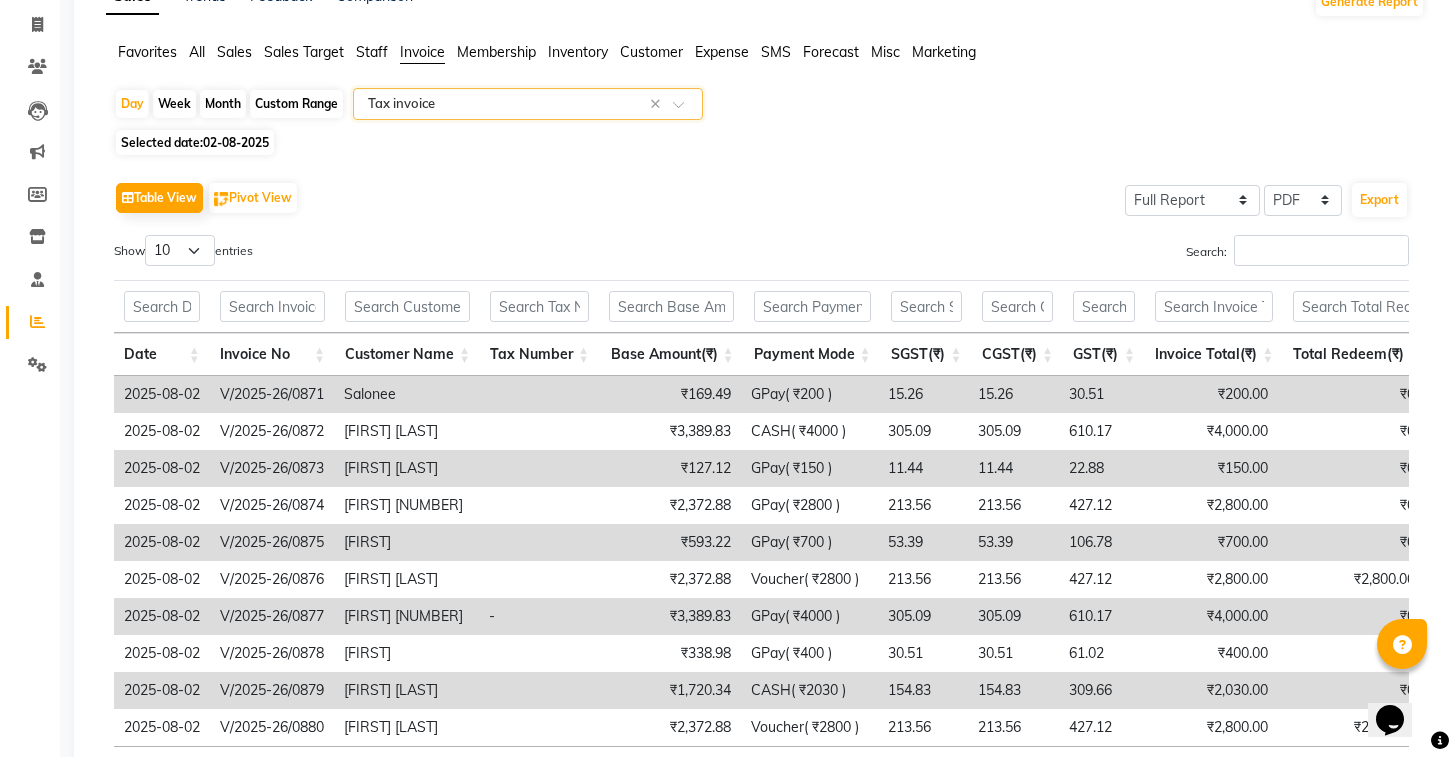 scroll, scrollTop: 262, scrollLeft: 0, axis: vertical 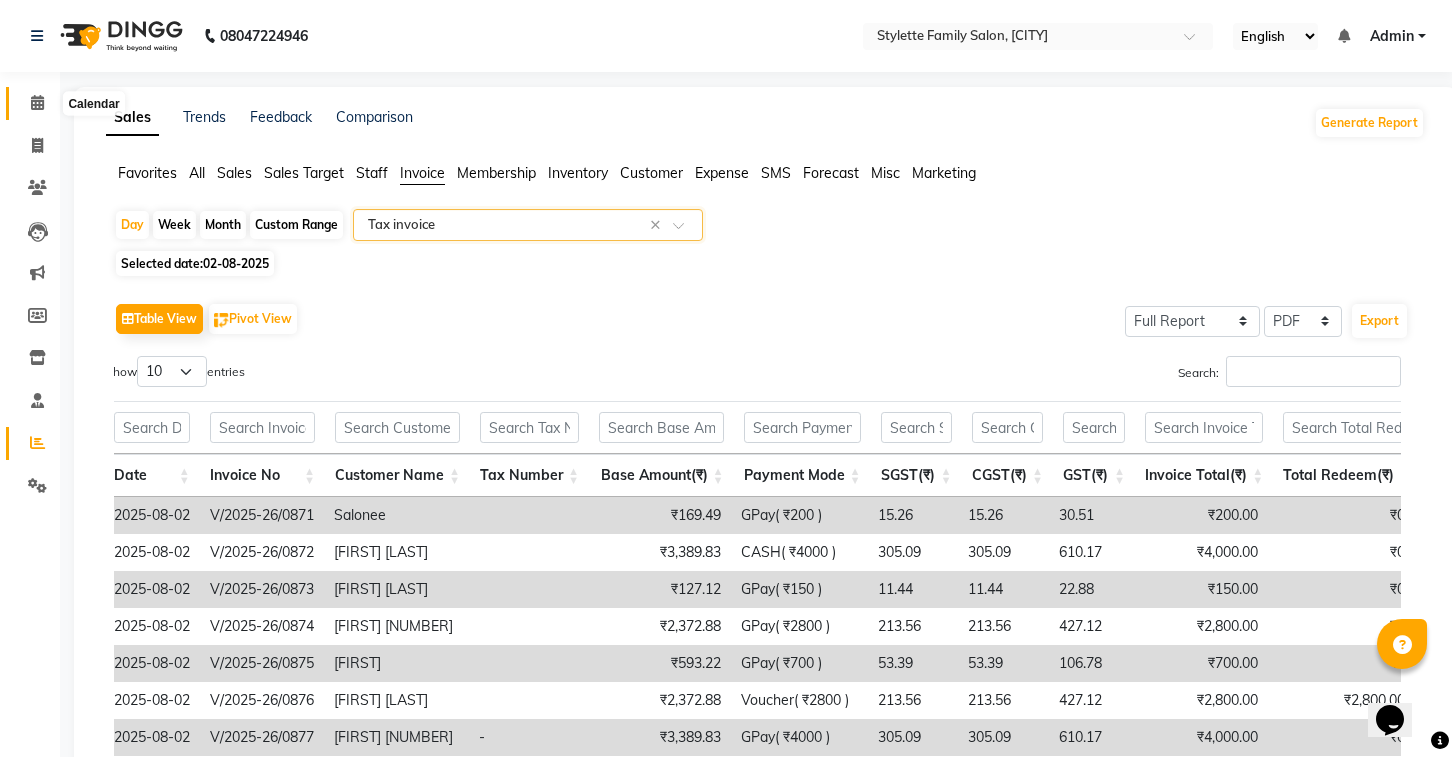 click 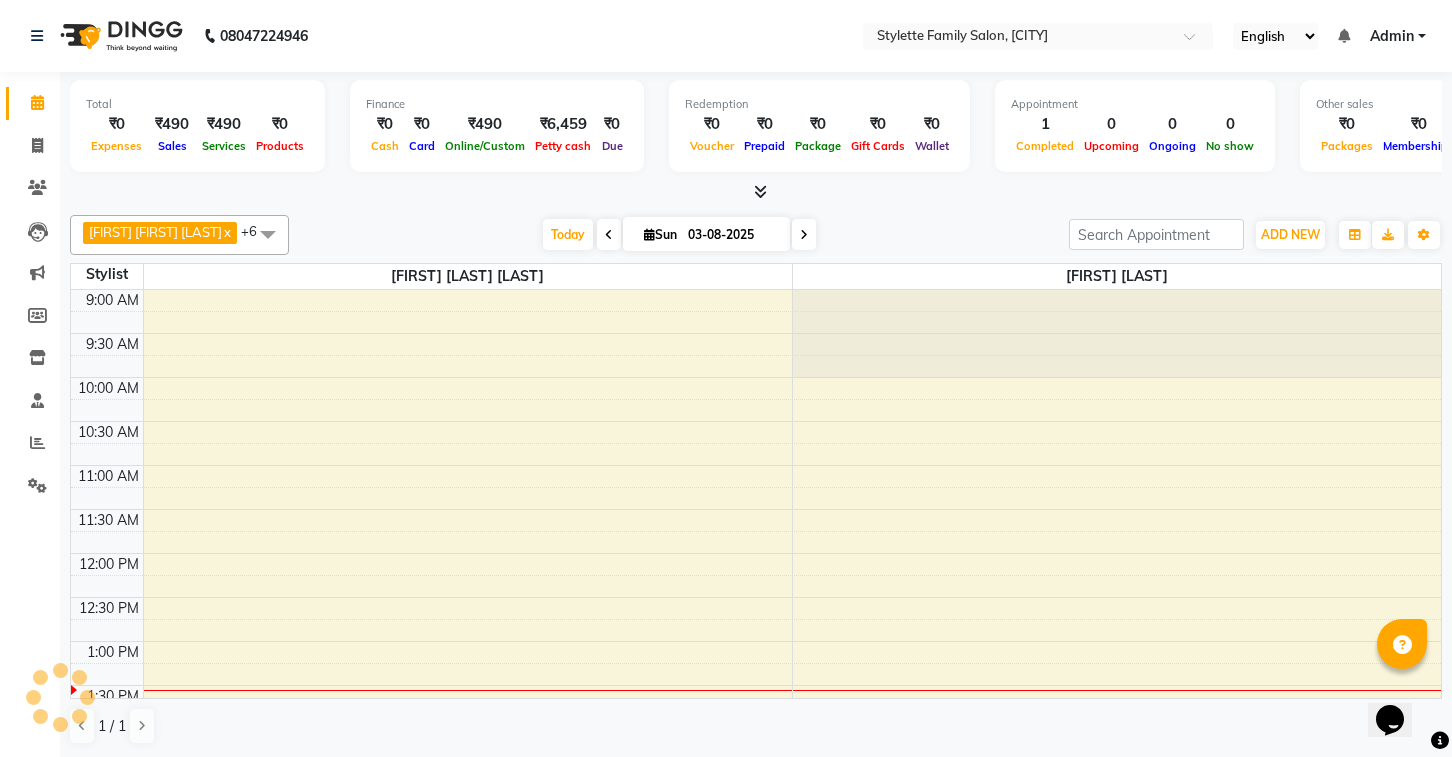 scroll, scrollTop: 353, scrollLeft: 0, axis: vertical 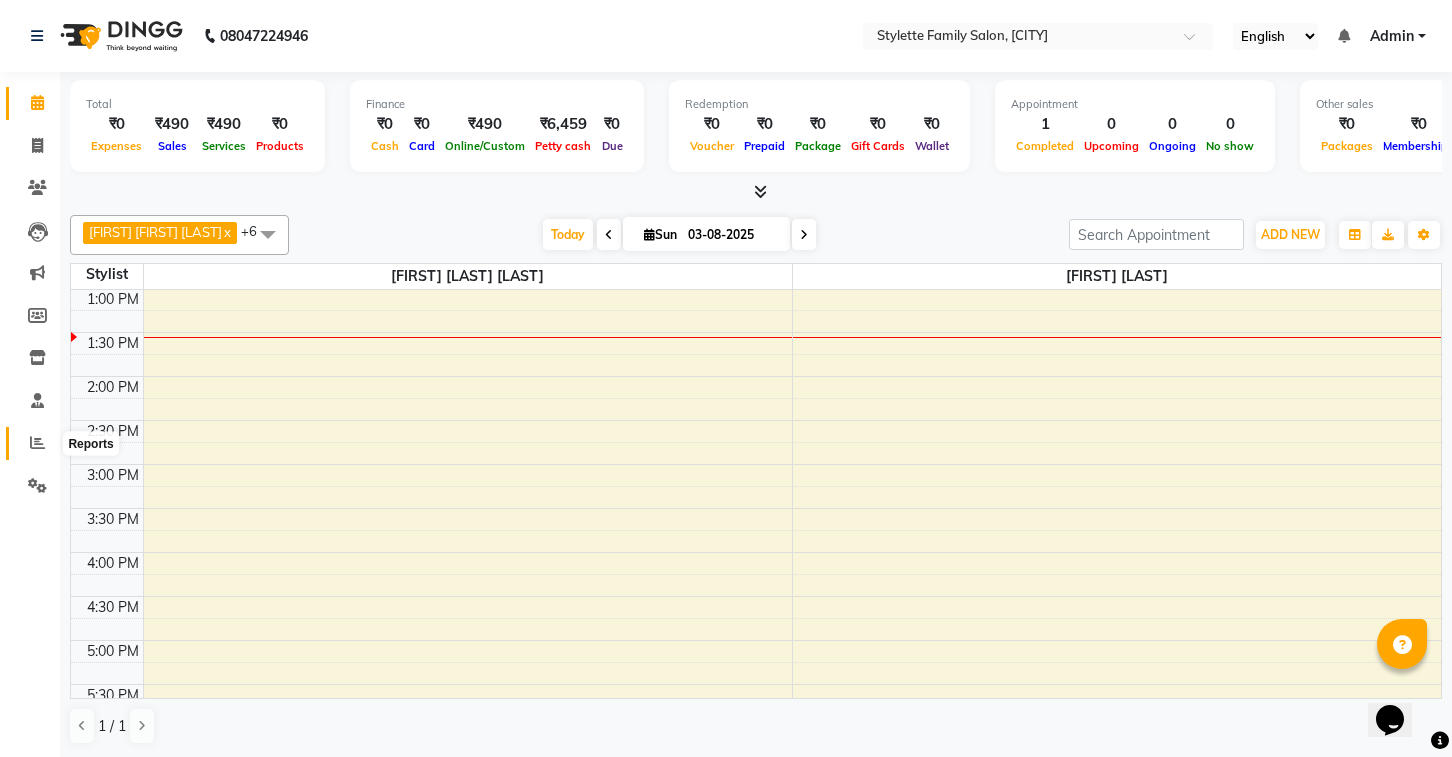 click 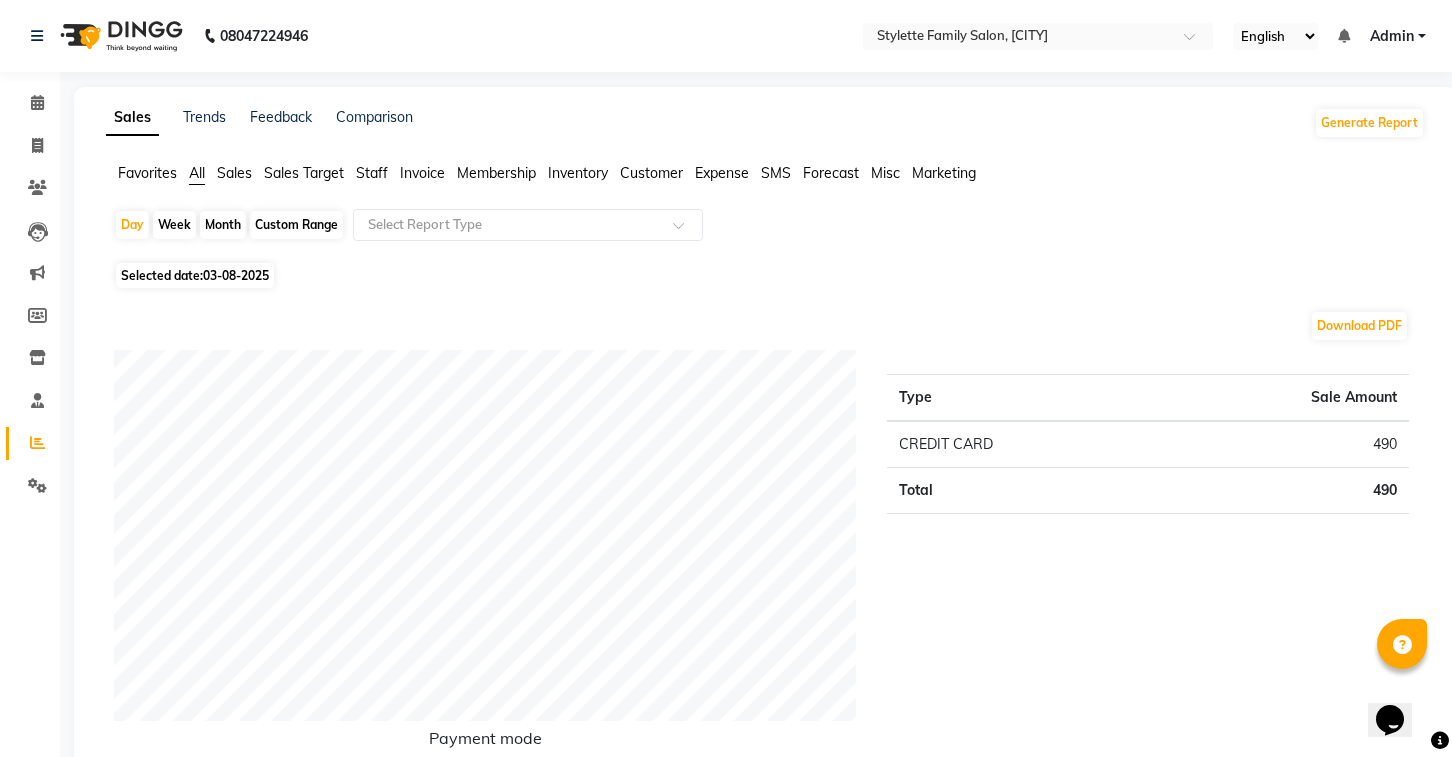 click on "03-08-2025" 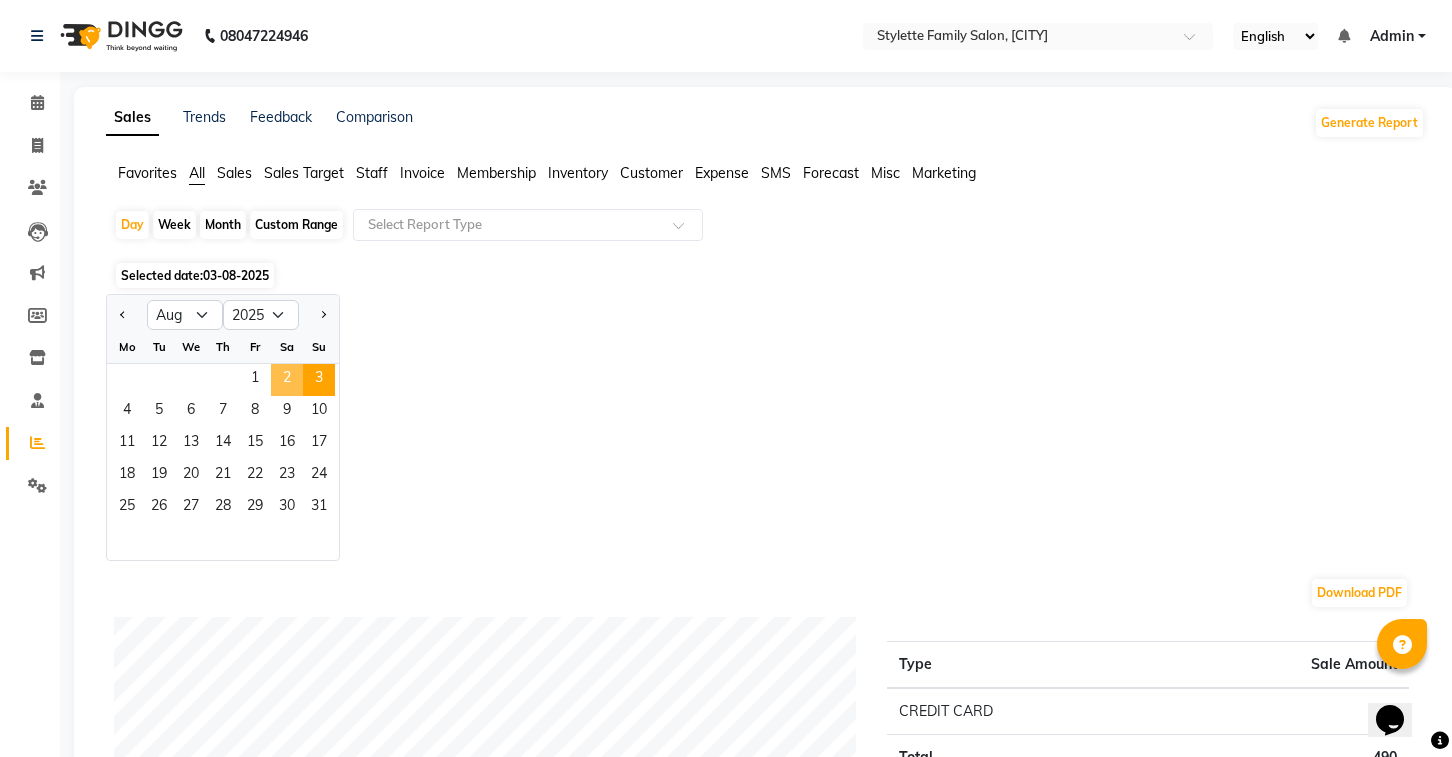 click on "2" 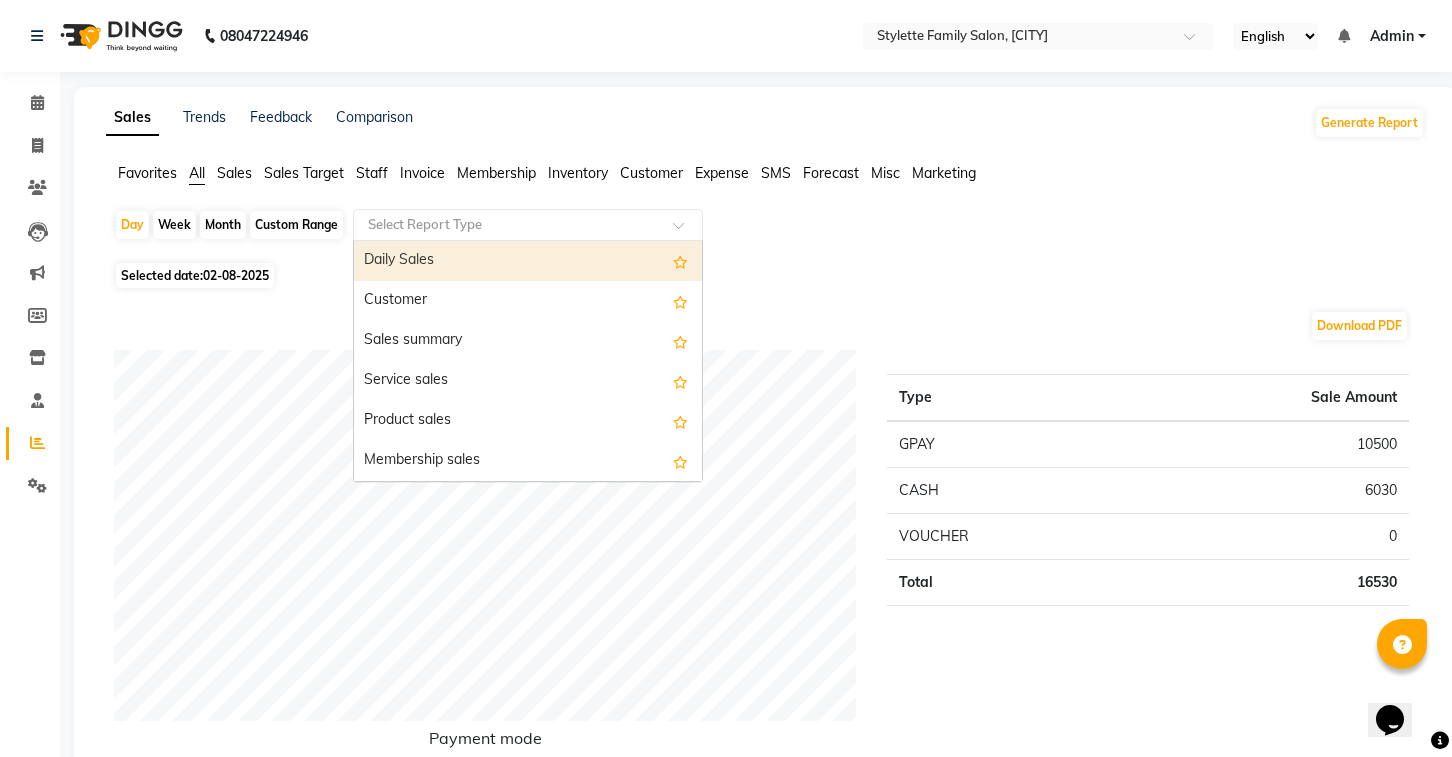 click 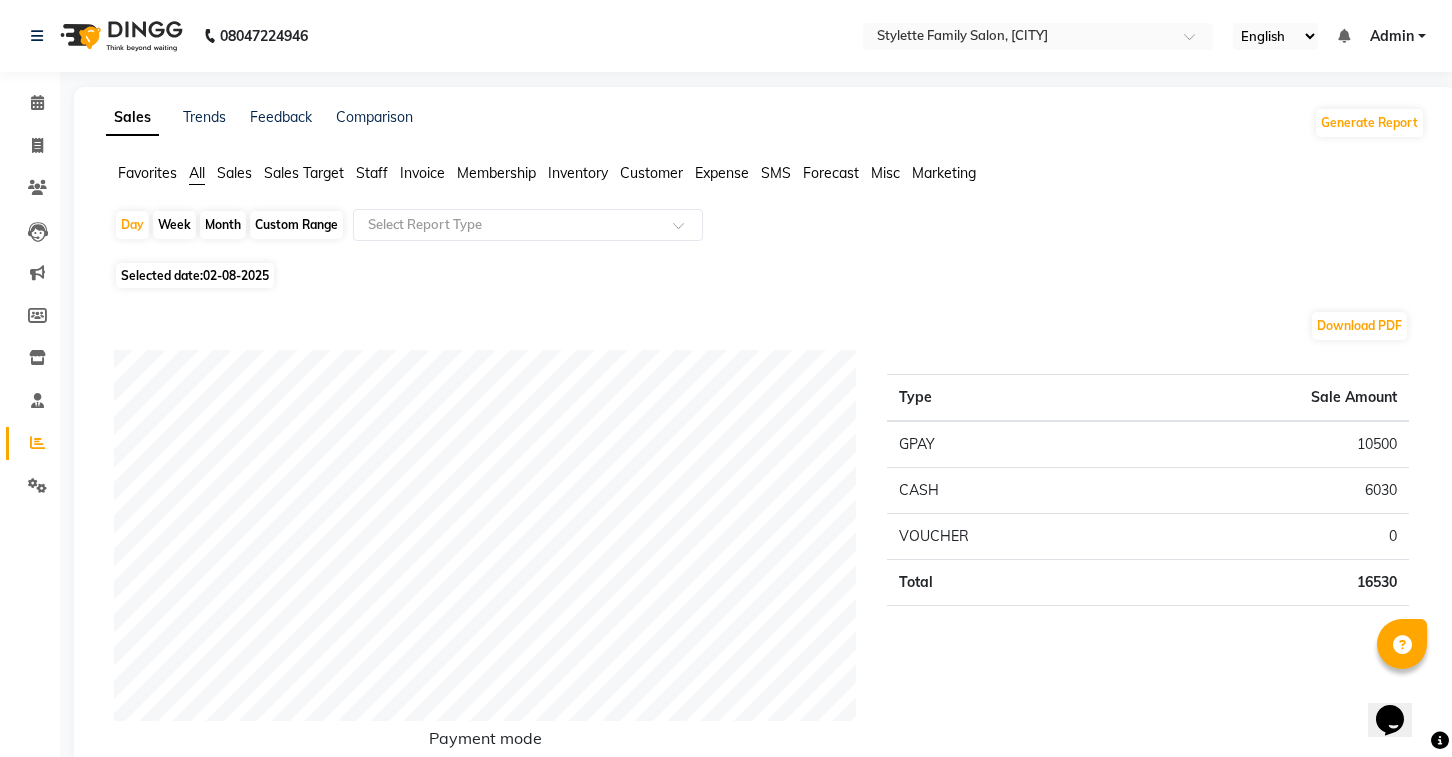 click on "Invoice" 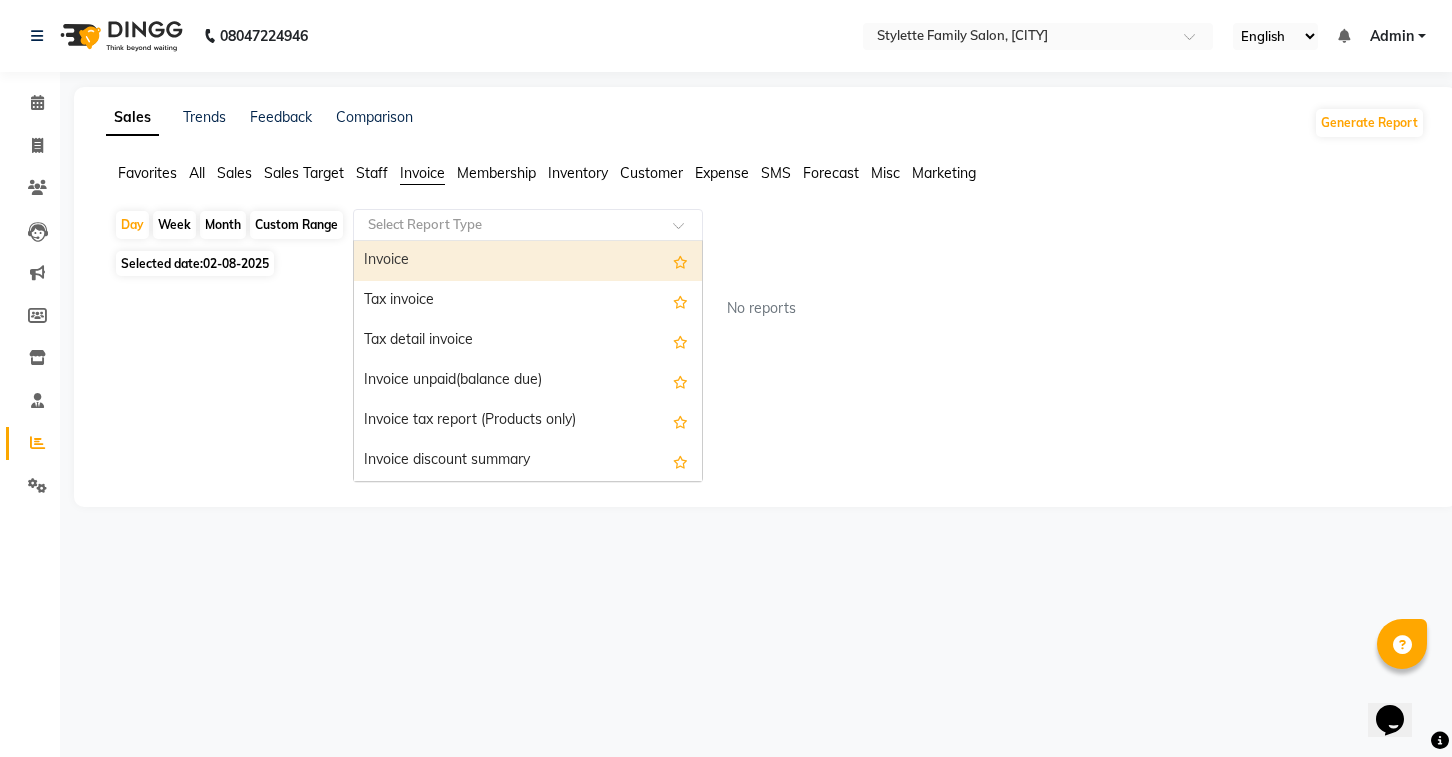 click on "Select Report Type" 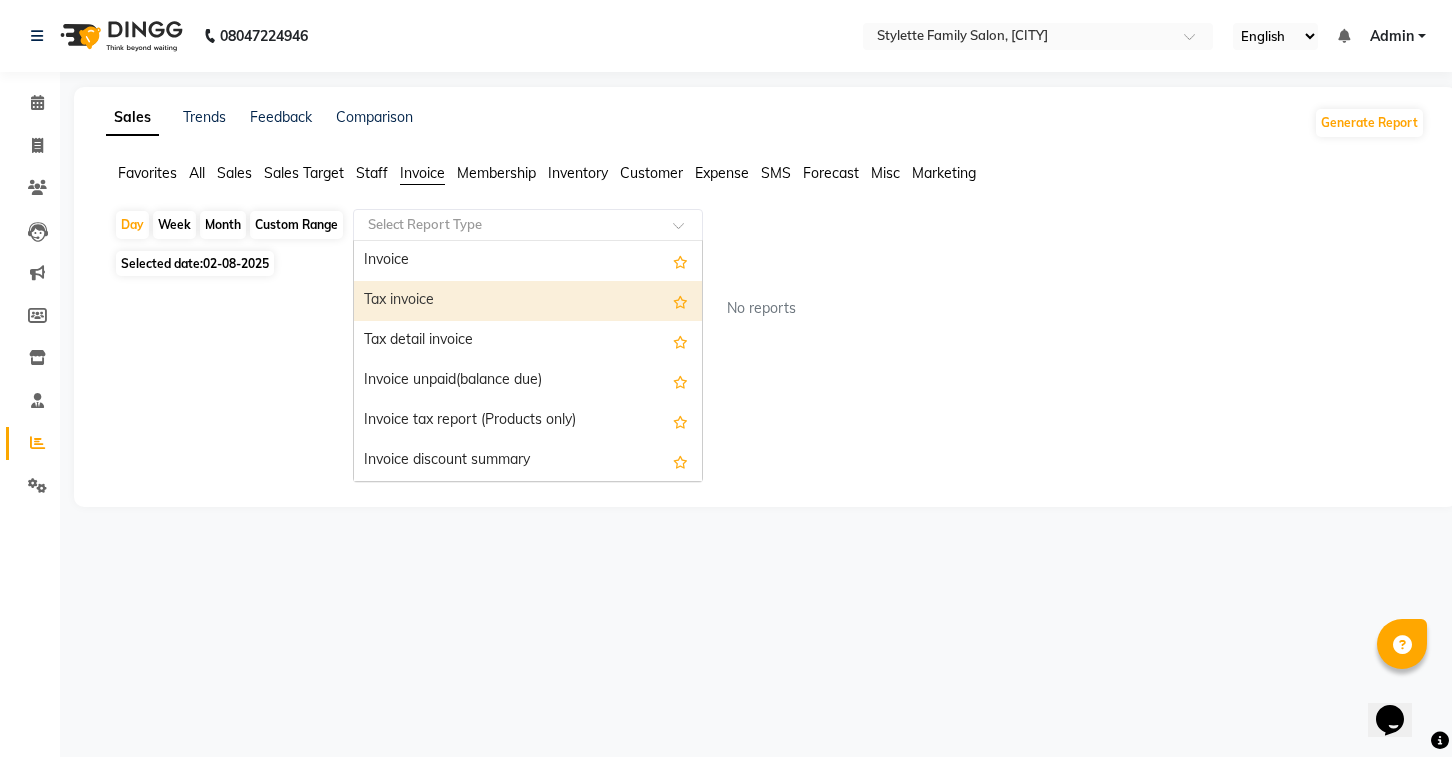 click on "Tax invoice" at bounding box center (528, 301) 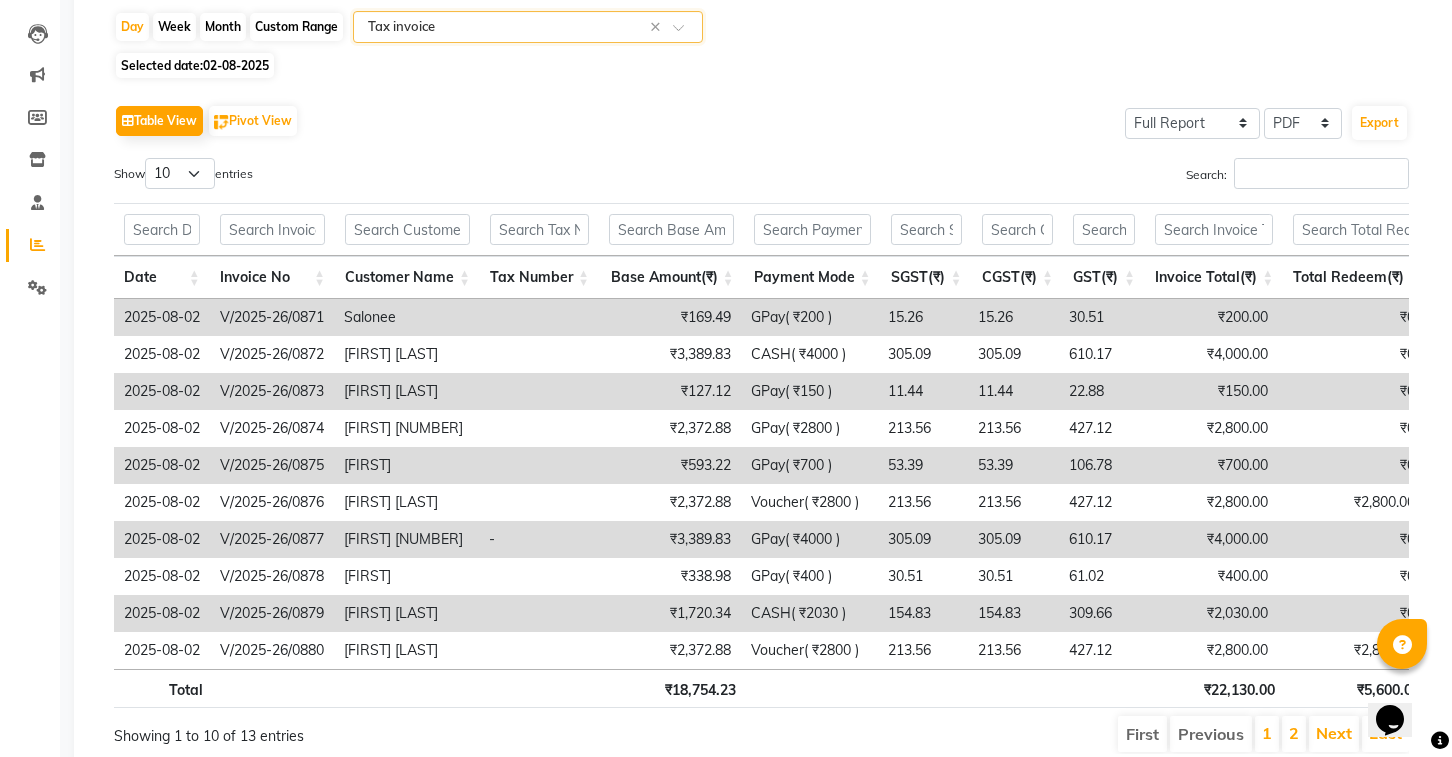 scroll, scrollTop: 262, scrollLeft: 0, axis: vertical 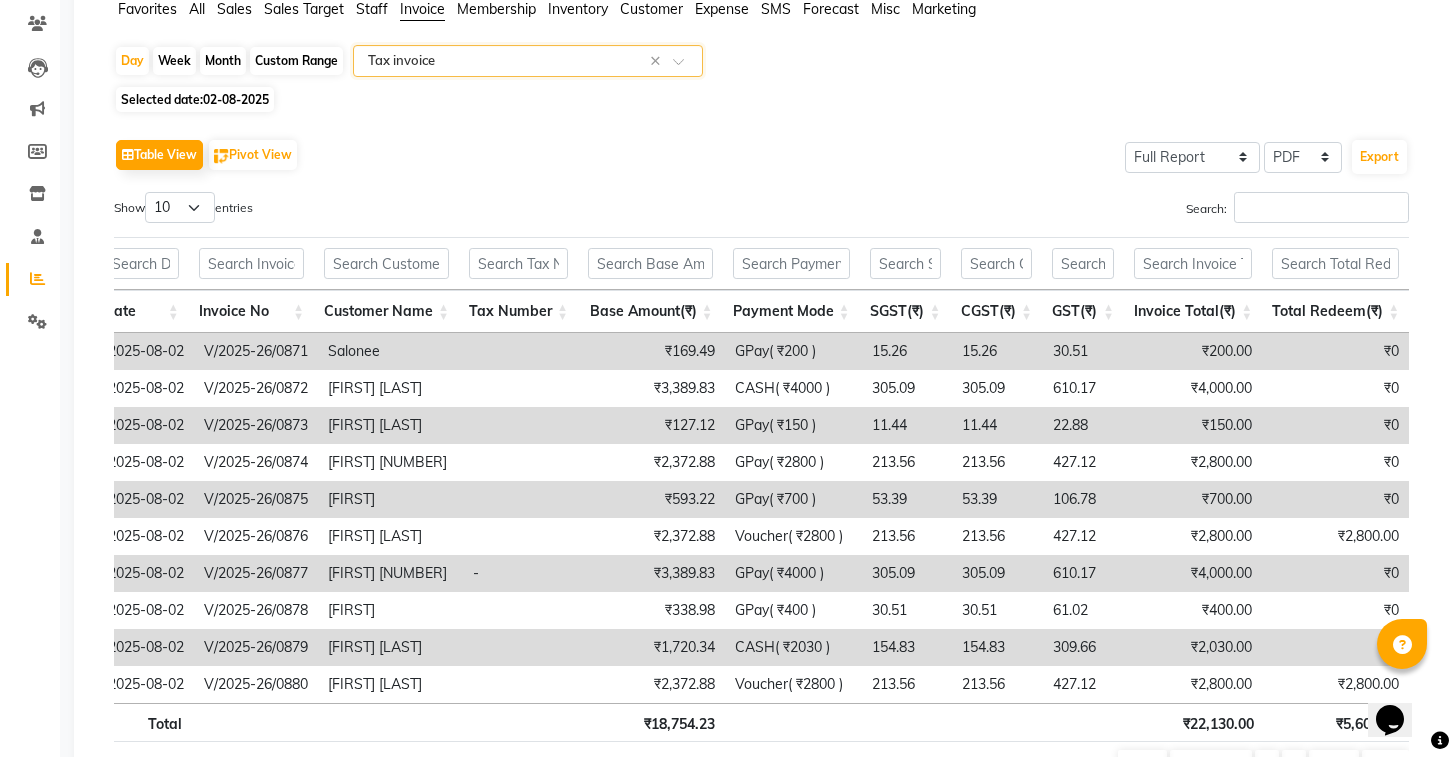 click on "02-08-2025" 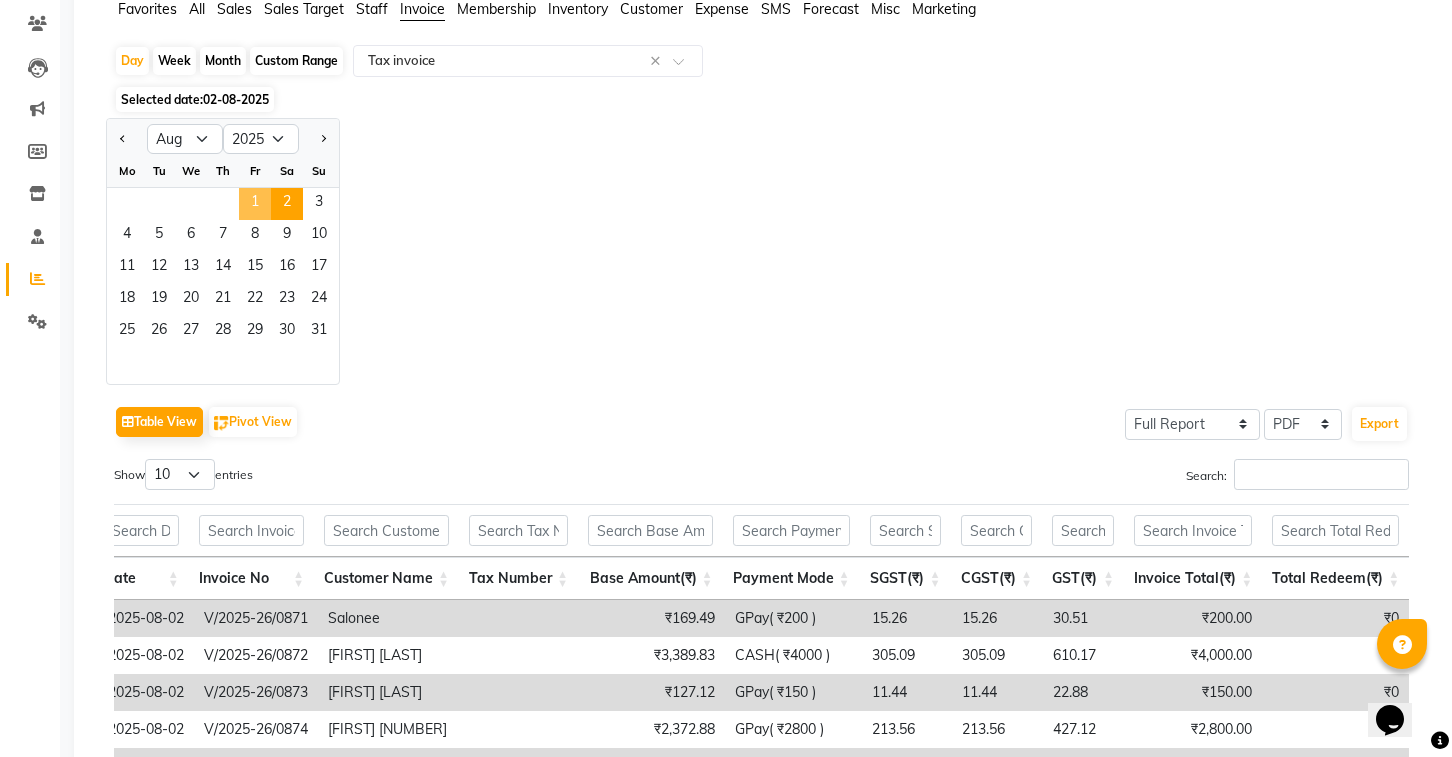 click on "1" 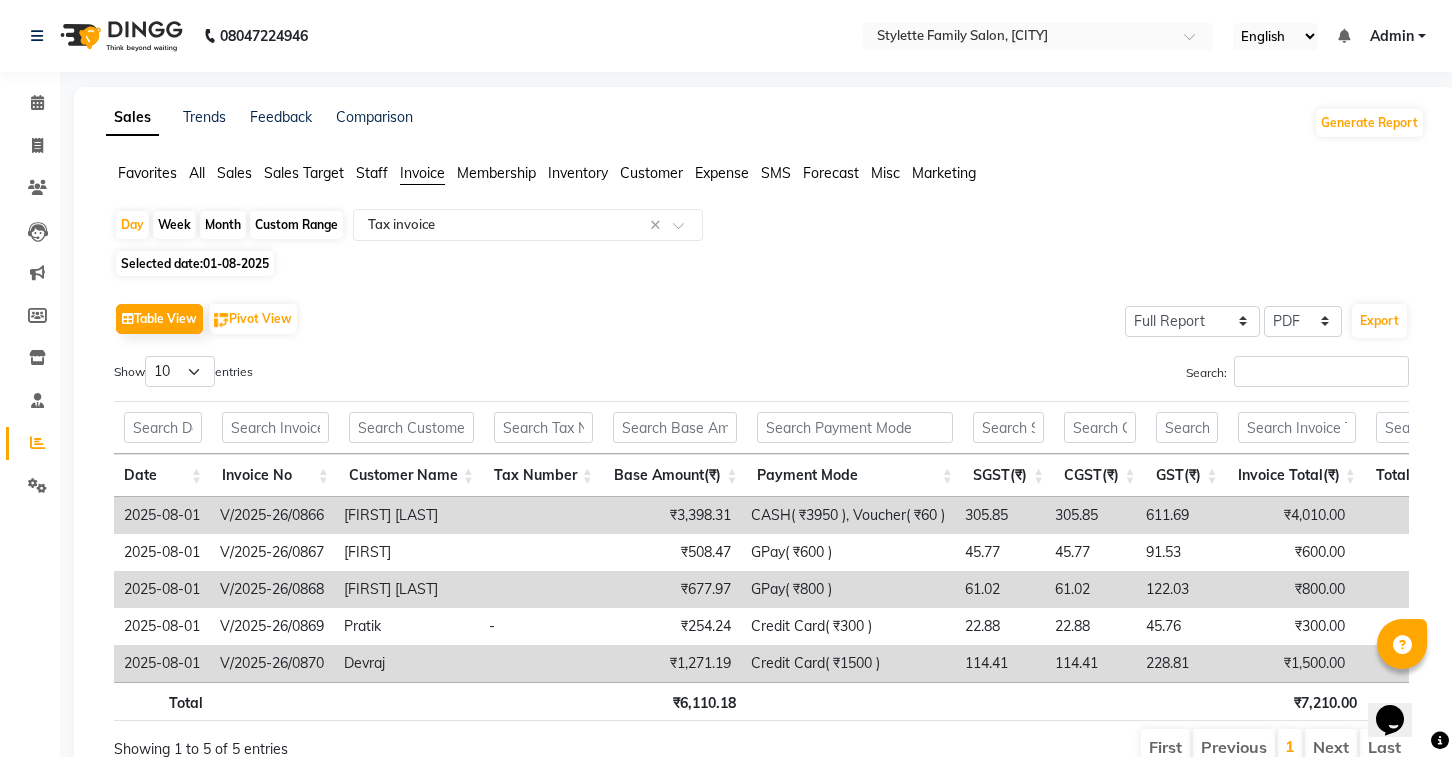 scroll, scrollTop: 77, scrollLeft: 0, axis: vertical 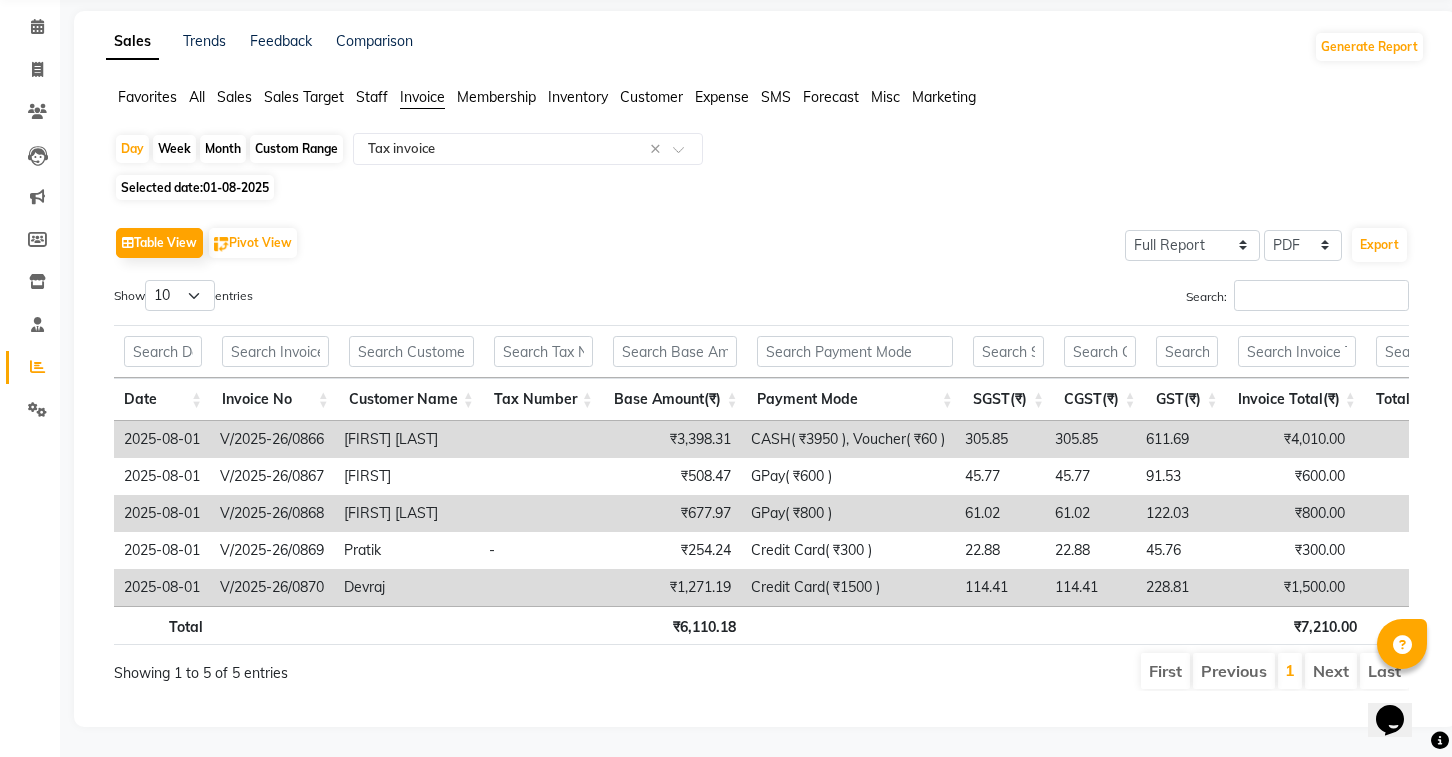 click on "01-08-2025" 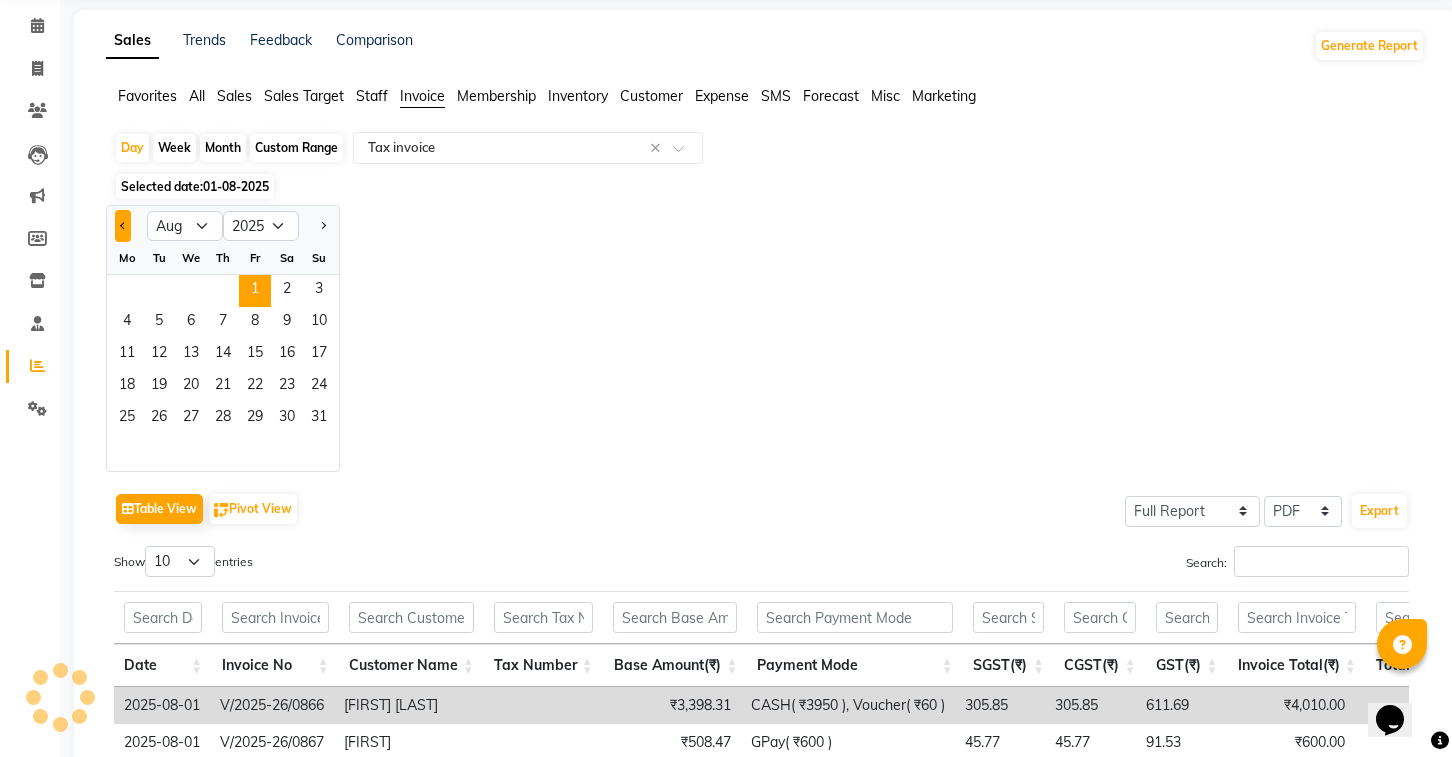 click 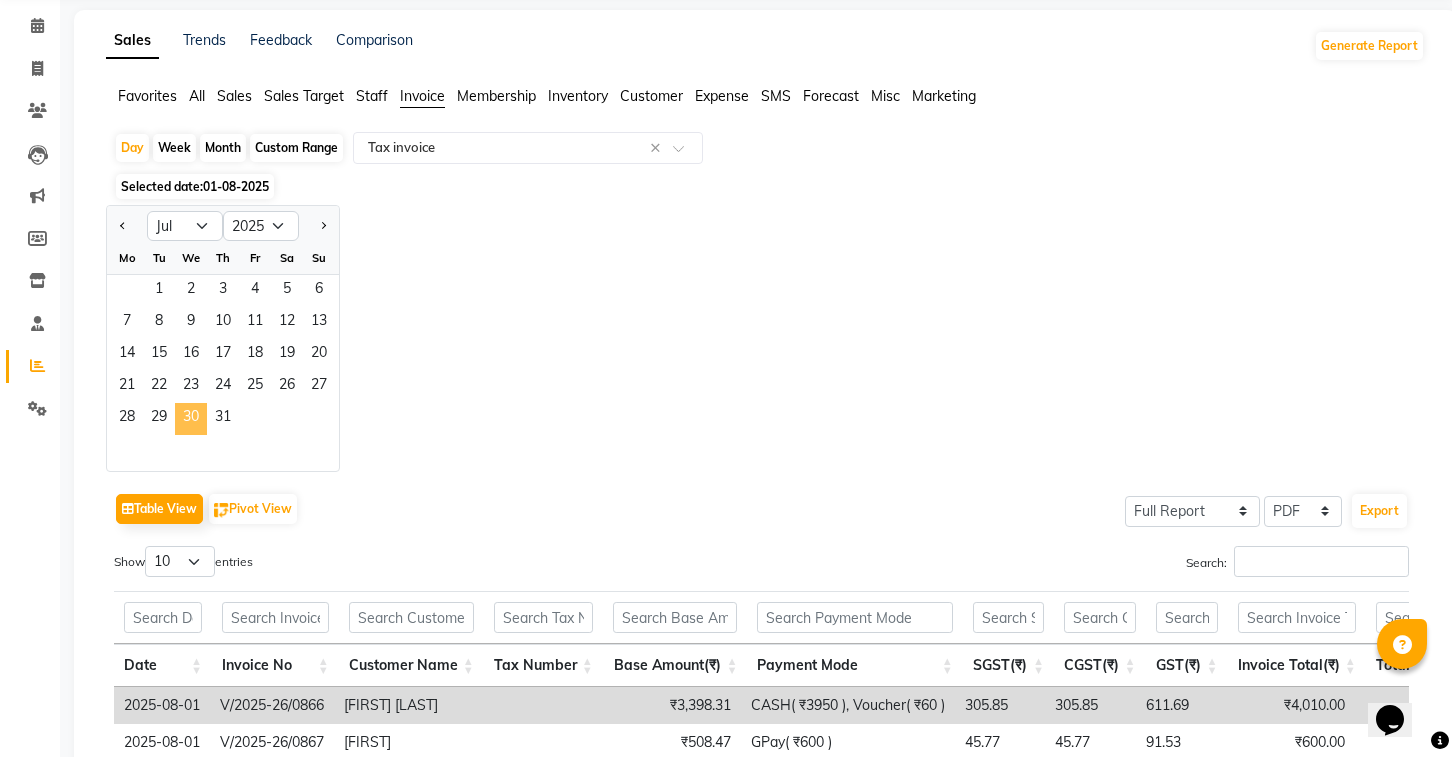 click on "30" 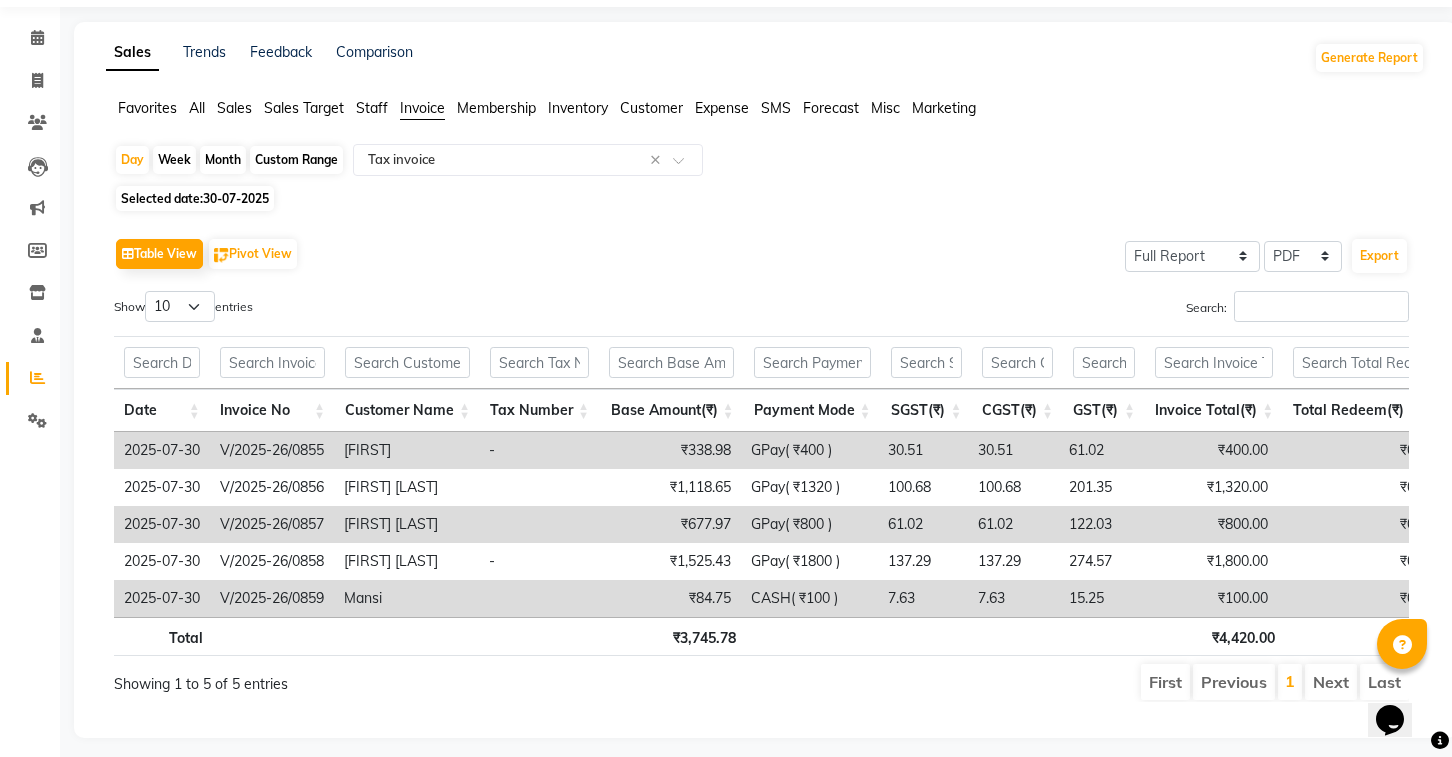 scroll, scrollTop: 77, scrollLeft: 0, axis: vertical 